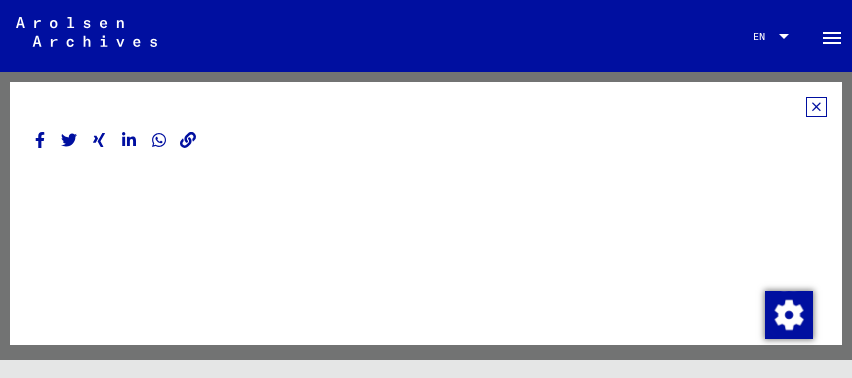scroll, scrollTop: 0, scrollLeft: 0, axis: both 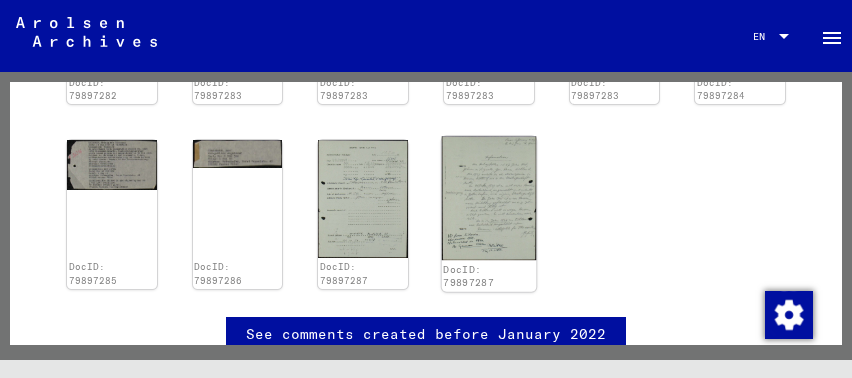 click 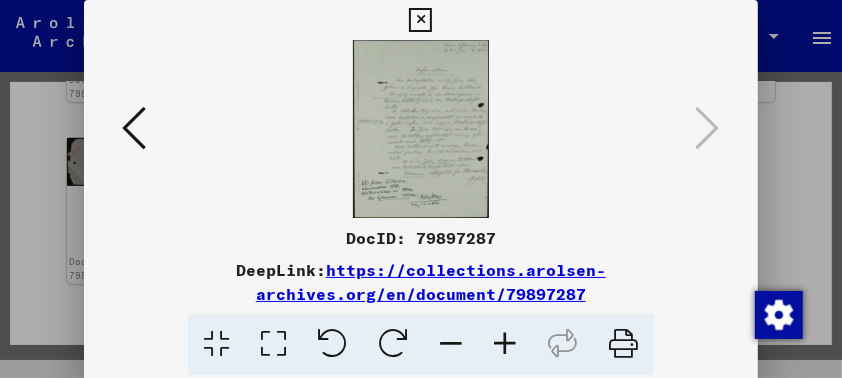 scroll, scrollTop: 397, scrollLeft: 0, axis: vertical 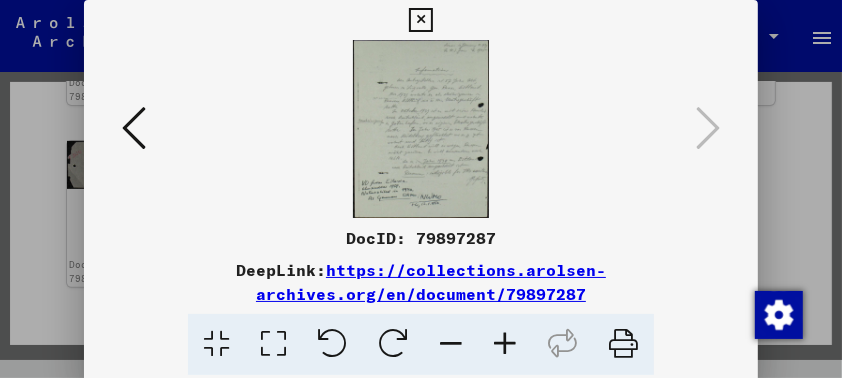 click at bounding box center [505, 344] 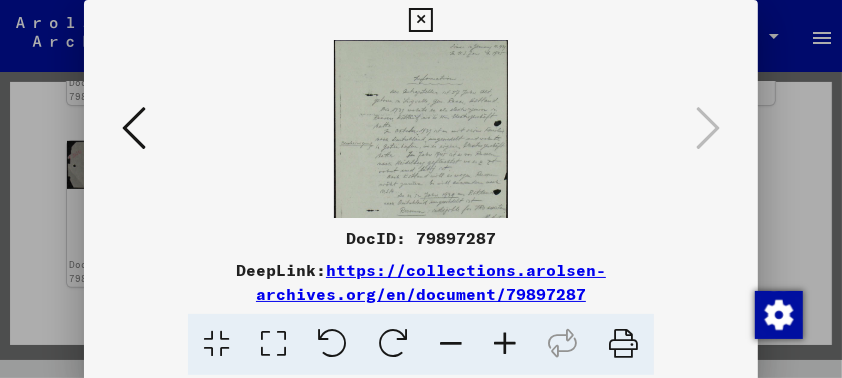 click at bounding box center (505, 344) 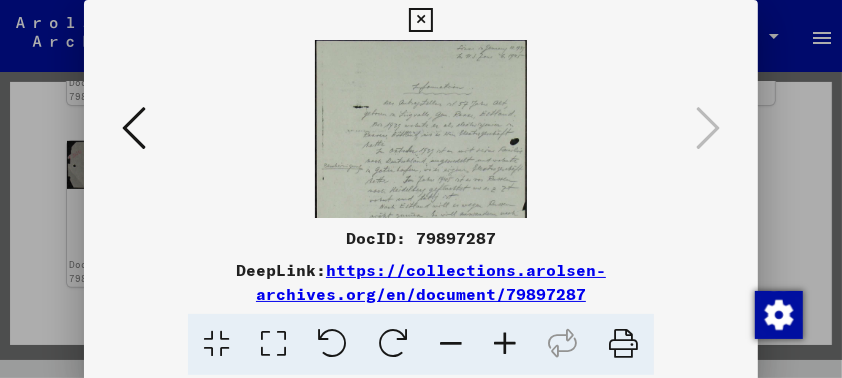 click at bounding box center (505, 344) 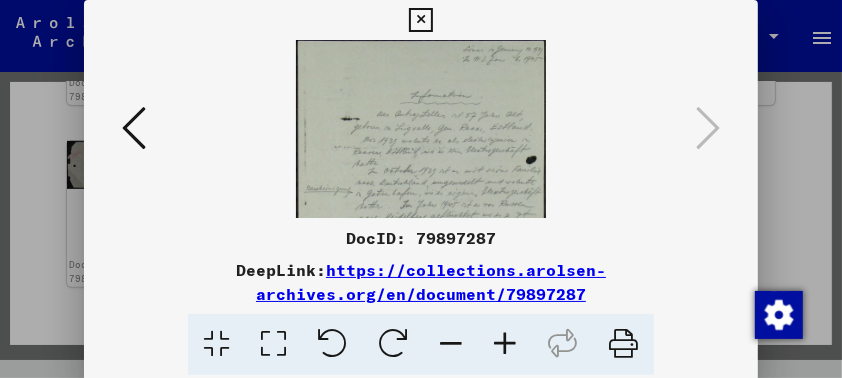 click at bounding box center (505, 344) 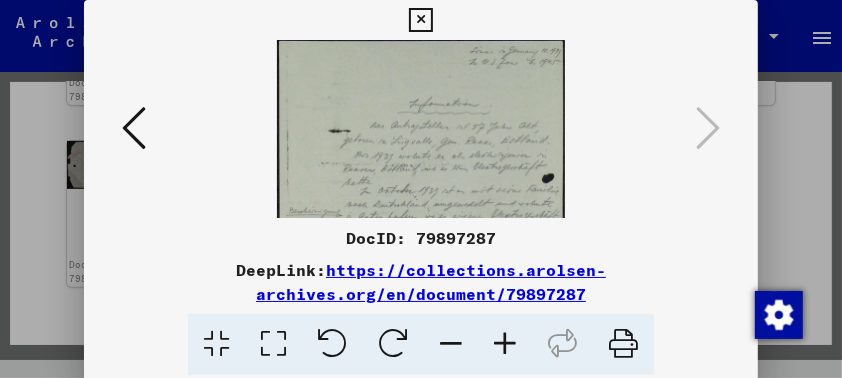 click at bounding box center (505, 344) 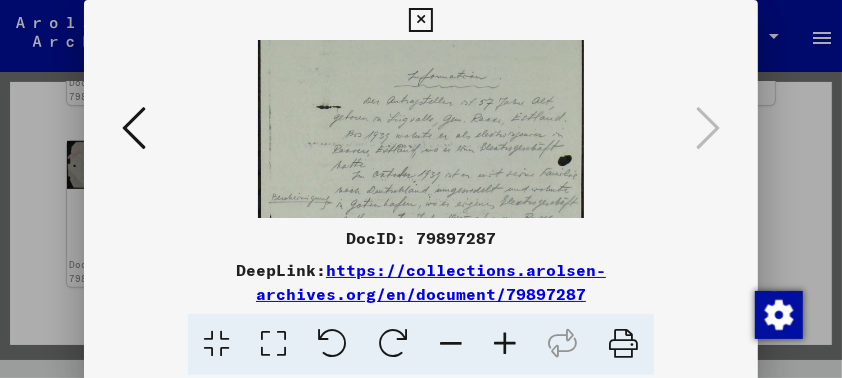drag, startPoint x: 499, startPoint y: 186, endPoint x: 496, endPoint y: 145, distance: 41.109608 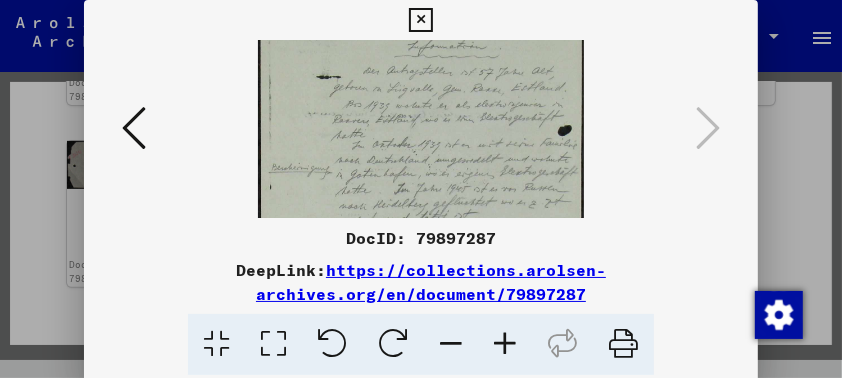 scroll, scrollTop: 68, scrollLeft: 0, axis: vertical 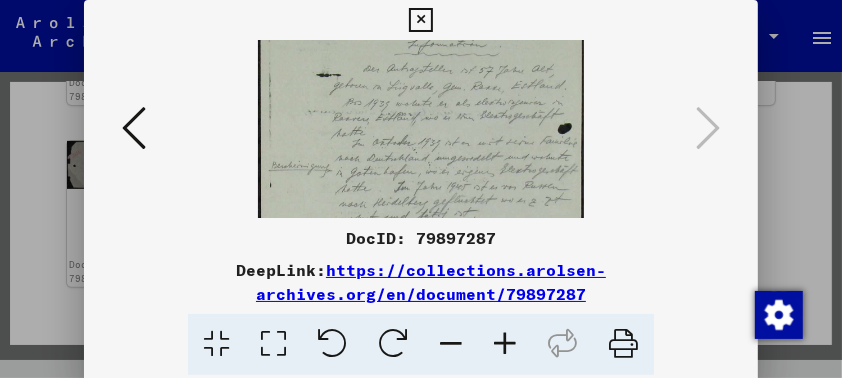drag, startPoint x: 497, startPoint y: 170, endPoint x: 494, endPoint y: 134, distance: 36.124783 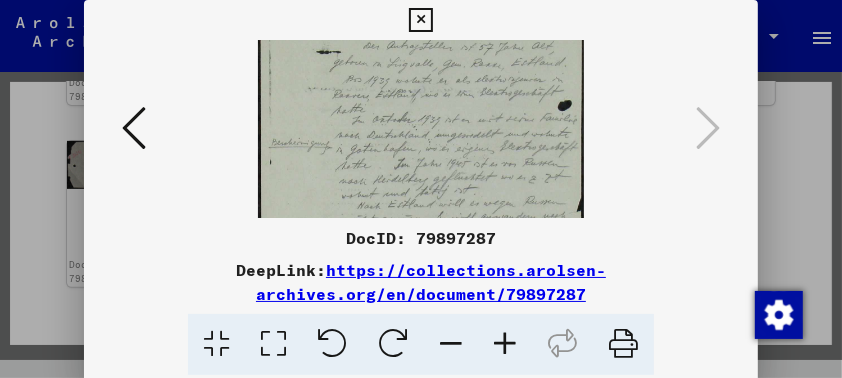 drag, startPoint x: 497, startPoint y: 174, endPoint x: 498, endPoint y: 147, distance: 27.018513 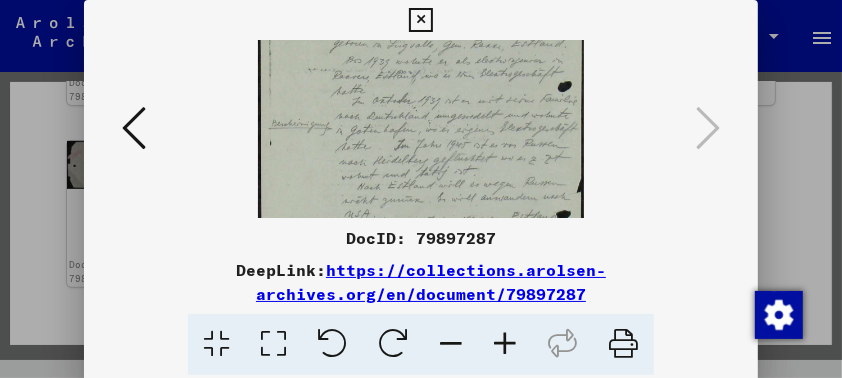 drag, startPoint x: 502, startPoint y: 173, endPoint x: 503, endPoint y: 153, distance: 20.024984 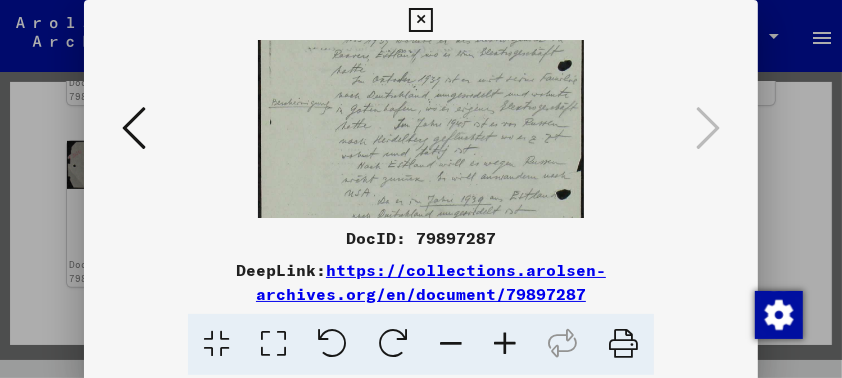 scroll, scrollTop: 138, scrollLeft: 0, axis: vertical 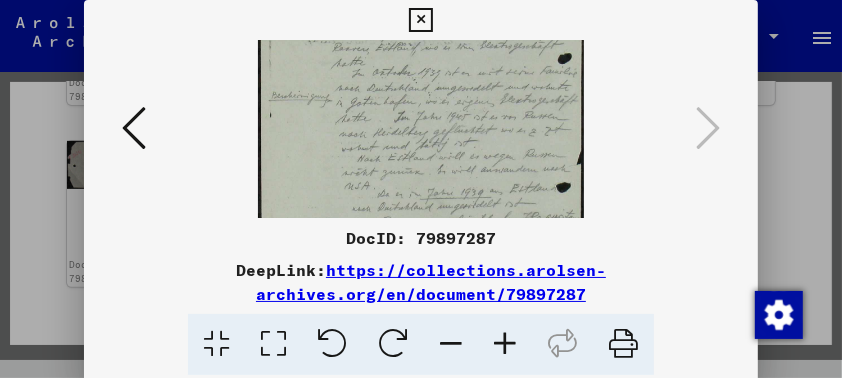 drag, startPoint x: 503, startPoint y: 177, endPoint x: 499, endPoint y: 145, distance: 32.24903 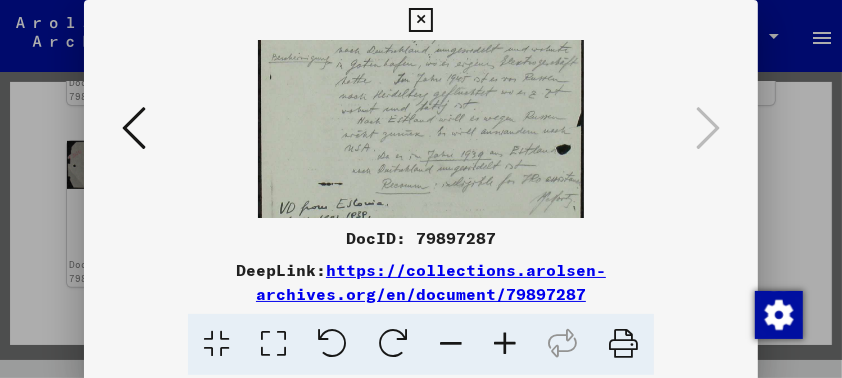 drag, startPoint x: 500, startPoint y: 172, endPoint x: 498, endPoint y: 130, distance: 42.047592 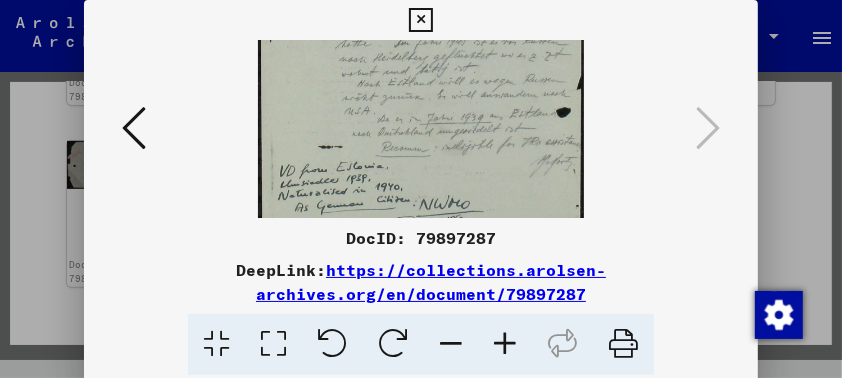 drag, startPoint x: 495, startPoint y: 165, endPoint x: 494, endPoint y: 122, distance: 43.011627 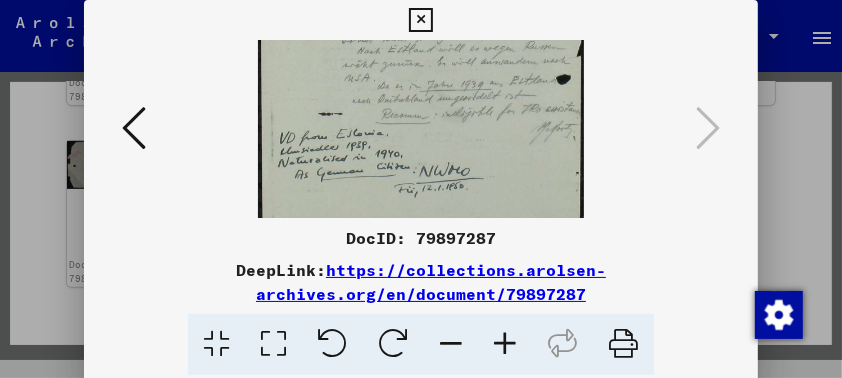 scroll, scrollTop: 249, scrollLeft: 0, axis: vertical 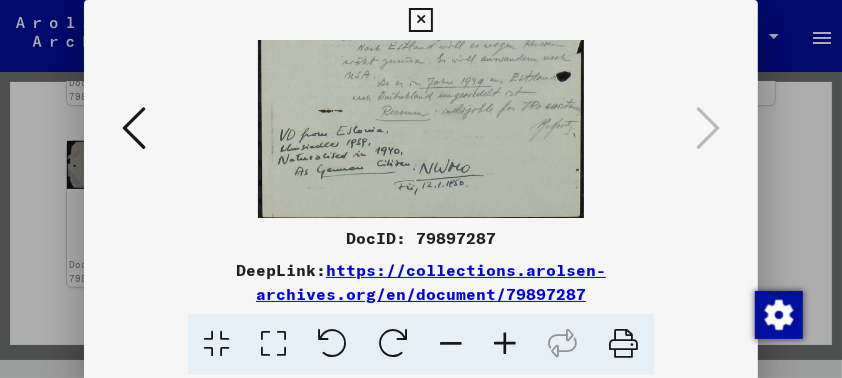 drag, startPoint x: 485, startPoint y: 167, endPoint x: 489, endPoint y: 127, distance: 40.1995 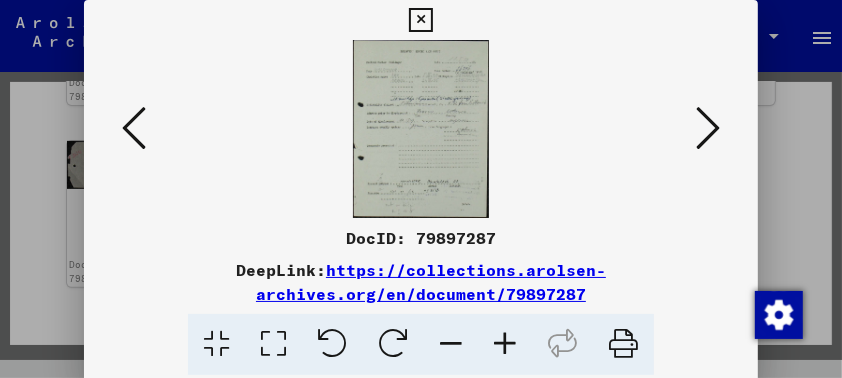 click at bounding box center (505, 344) 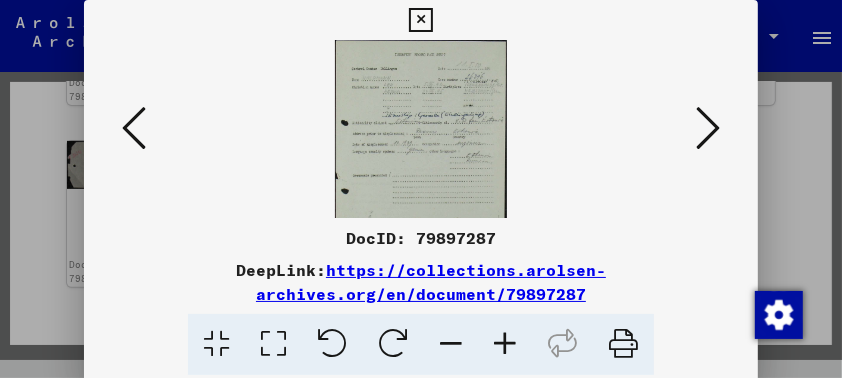 click at bounding box center (505, 344) 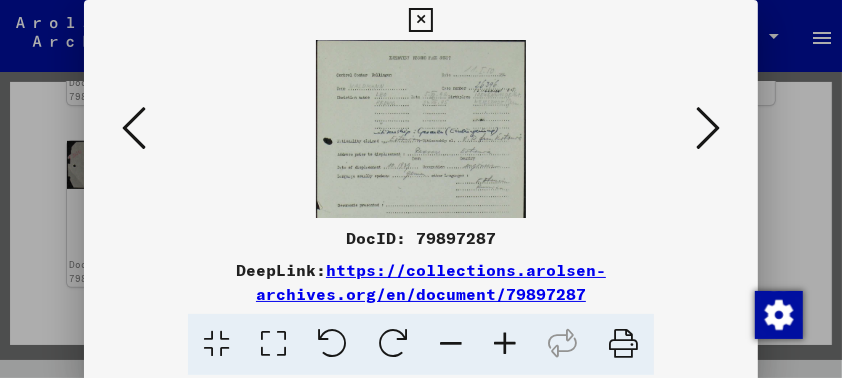 click at bounding box center (505, 344) 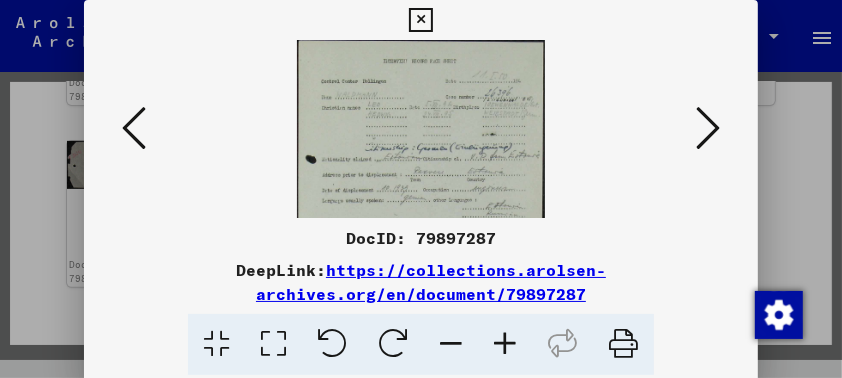 click at bounding box center (505, 344) 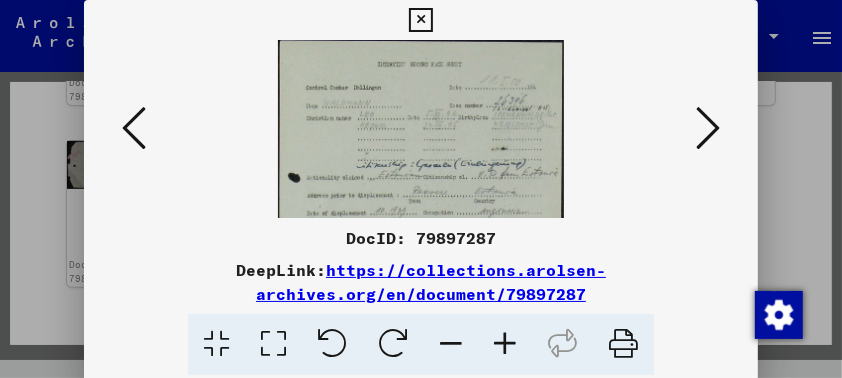 click at bounding box center (505, 344) 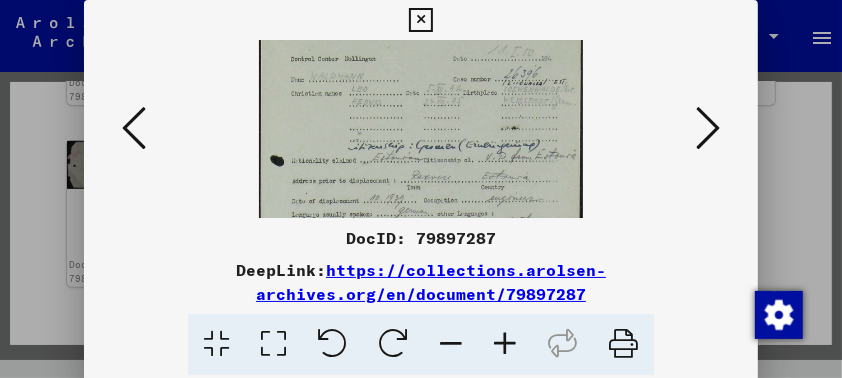 scroll, scrollTop: 39, scrollLeft: 0, axis: vertical 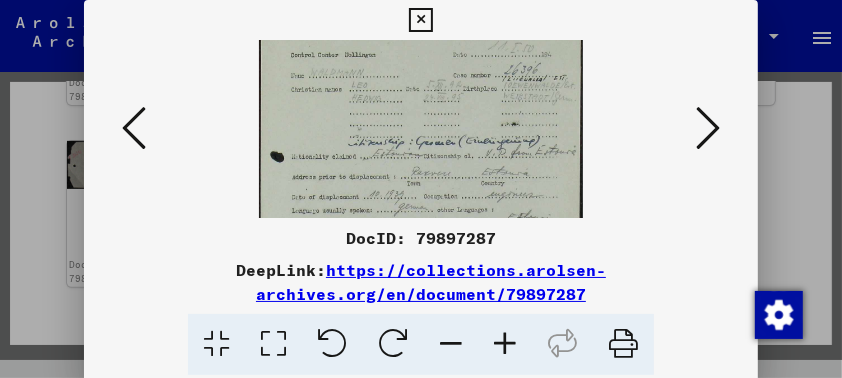 drag, startPoint x: 480, startPoint y: 146, endPoint x: 481, endPoint y: 102, distance: 44.011364 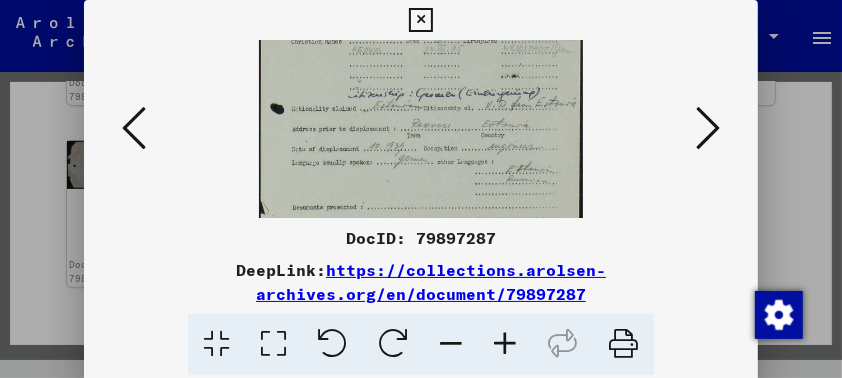drag, startPoint x: 489, startPoint y: 164, endPoint x: 490, endPoint y: 111, distance: 53.009434 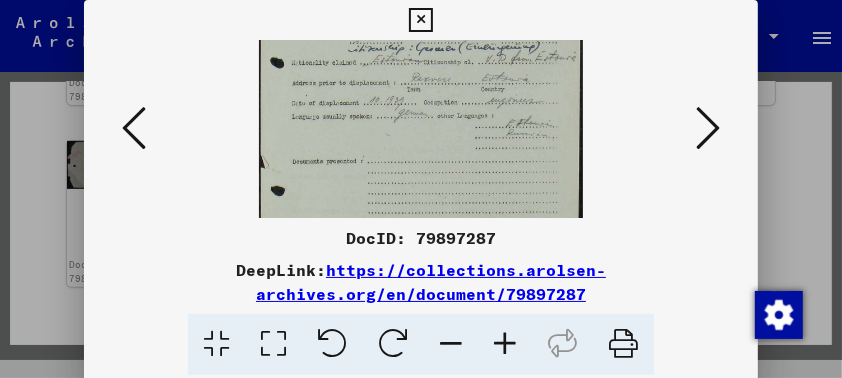 drag, startPoint x: 490, startPoint y: 162, endPoint x: 490, endPoint y: 110, distance: 52 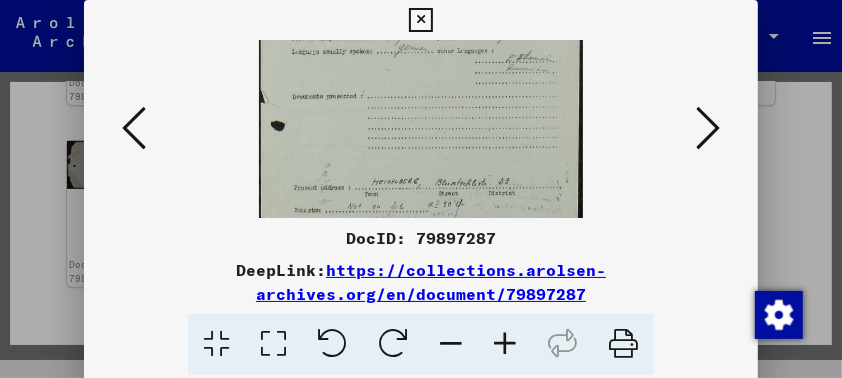 drag, startPoint x: 485, startPoint y: 171, endPoint x: 486, endPoint y: 103, distance: 68.007355 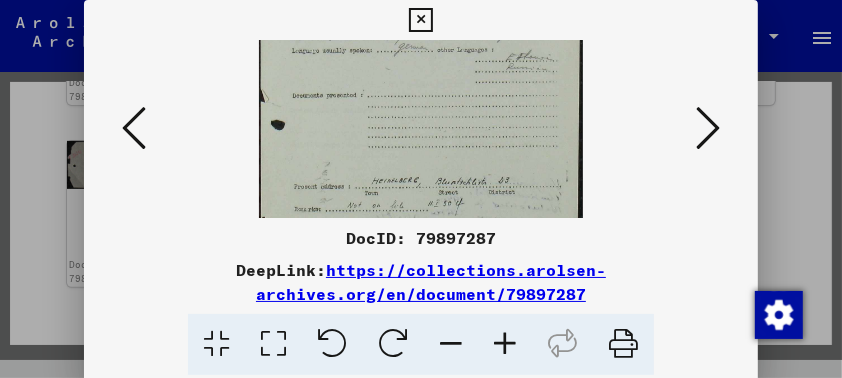 click at bounding box center [421, 55] 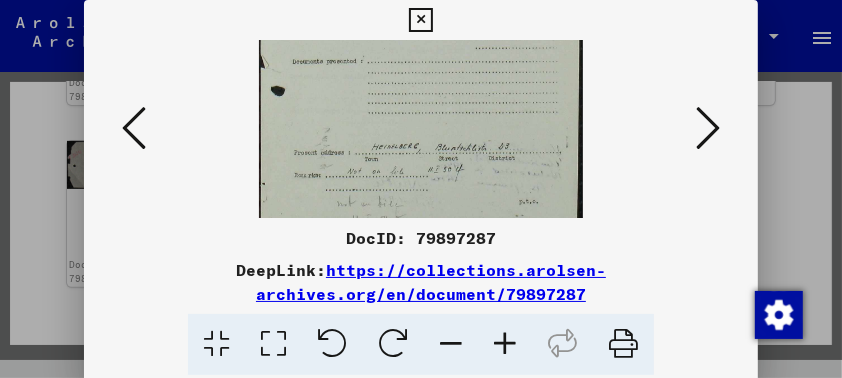 drag, startPoint x: 490, startPoint y: 129, endPoint x: 492, endPoint y: 109, distance: 20.09975 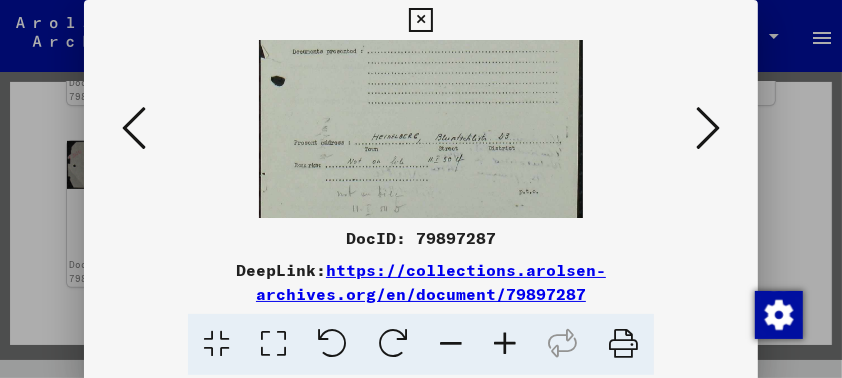 scroll, scrollTop: 249, scrollLeft: 0, axis: vertical 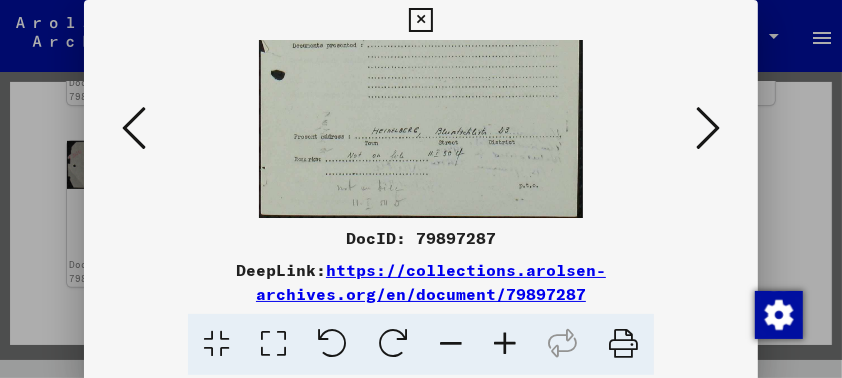 drag, startPoint x: 497, startPoint y: 148, endPoint x: 496, endPoint y: 122, distance: 26.019224 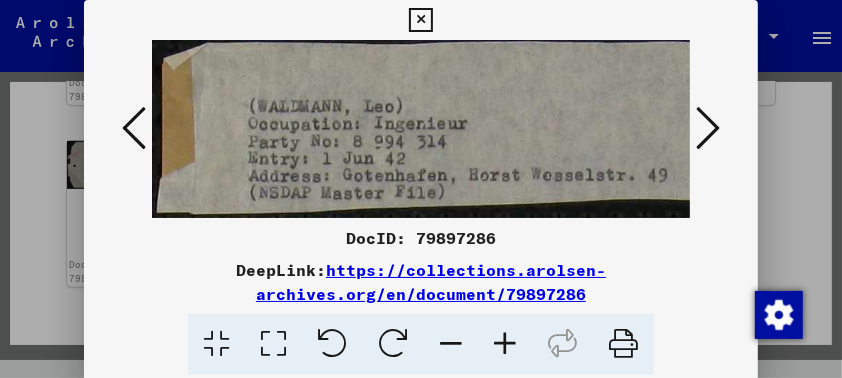 click at bounding box center (134, 128) 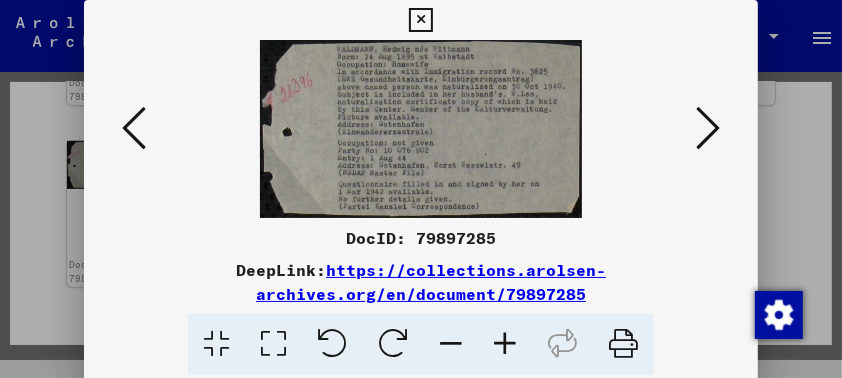 click at bounding box center (134, 128) 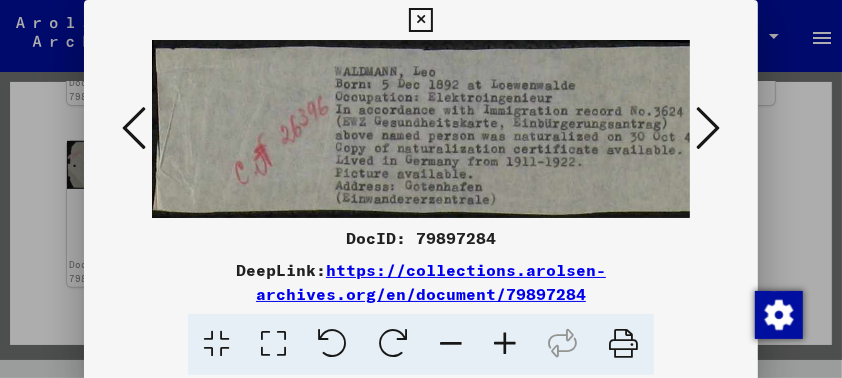 click at bounding box center [134, 128] 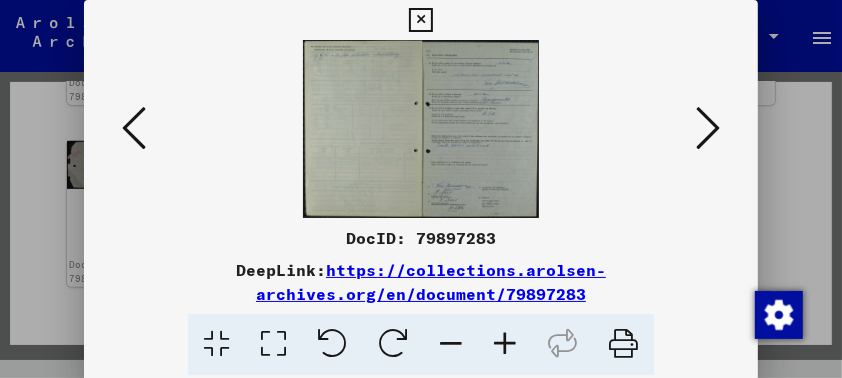 click at bounding box center [505, 344] 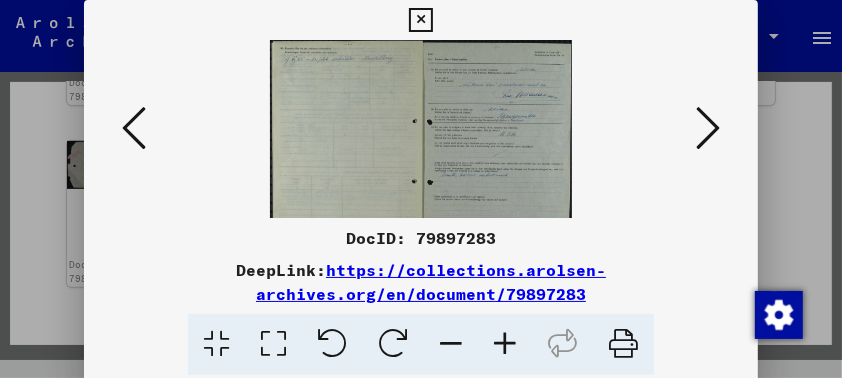 click at bounding box center [505, 344] 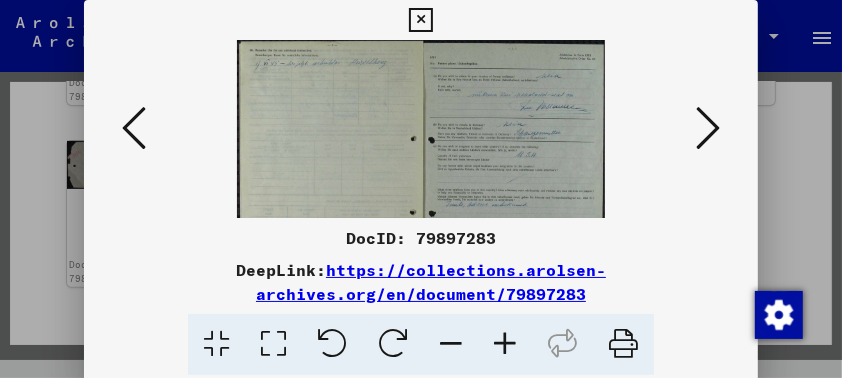 click at bounding box center [505, 344] 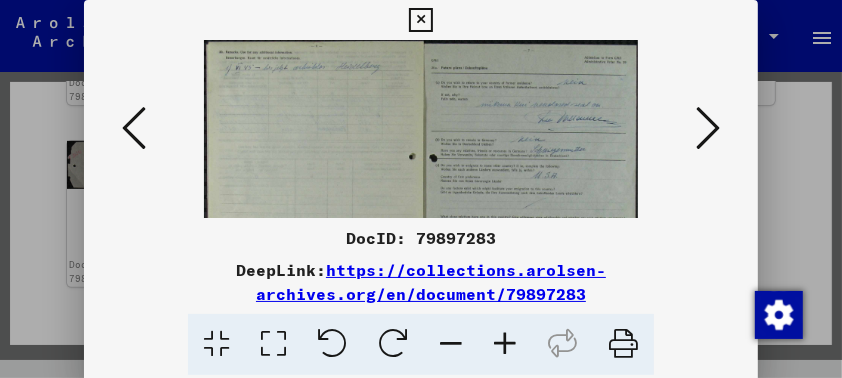 click at bounding box center (505, 344) 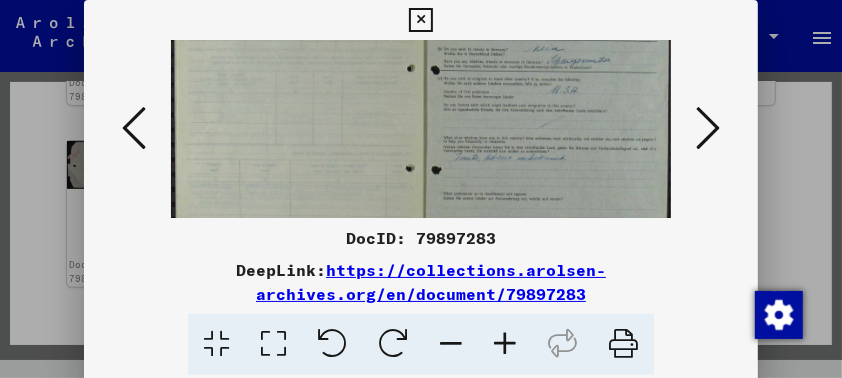 drag, startPoint x: 558, startPoint y: 190, endPoint x: 544, endPoint y: 72, distance: 118.82761 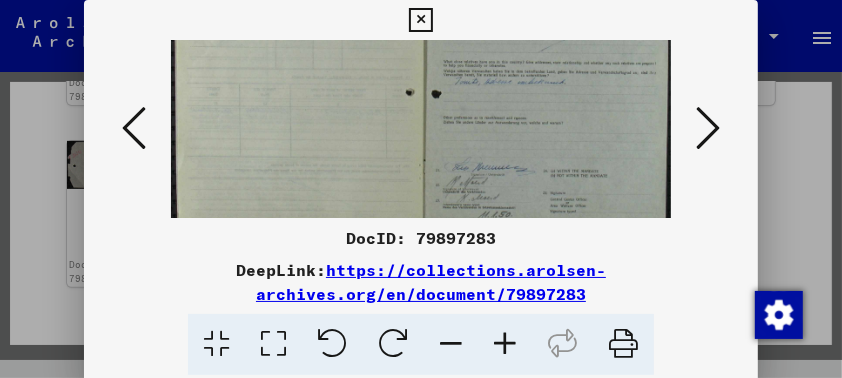 drag, startPoint x: 553, startPoint y: 155, endPoint x: 537, endPoint y: 99, distance: 58.24088 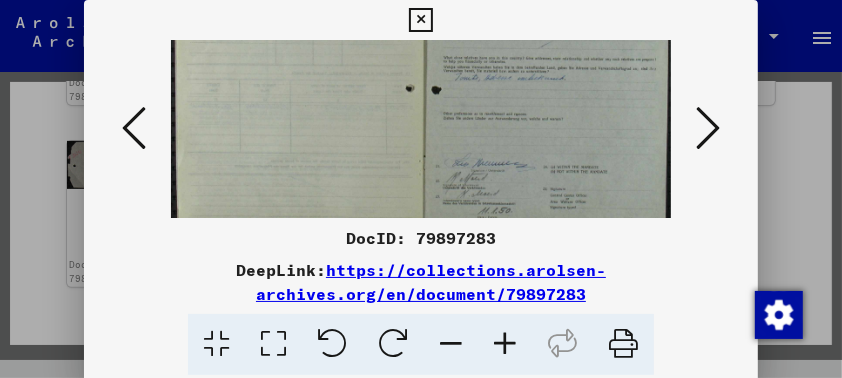 scroll, scrollTop: 200, scrollLeft: 0, axis: vertical 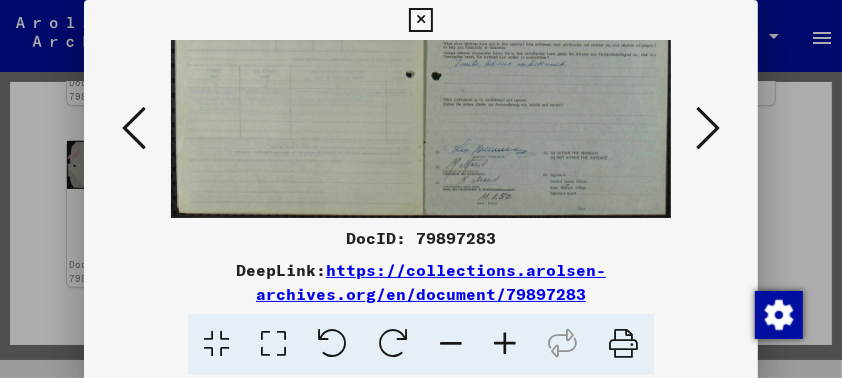 drag, startPoint x: 538, startPoint y: 148, endPoint x: 527, endPoint y: 72, distance: 76.79192 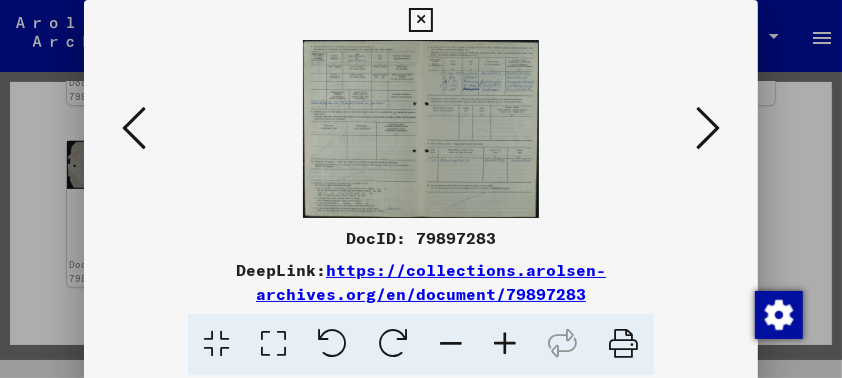 scroll, scrollTop: 0, scrollLeft: 0, axis: both 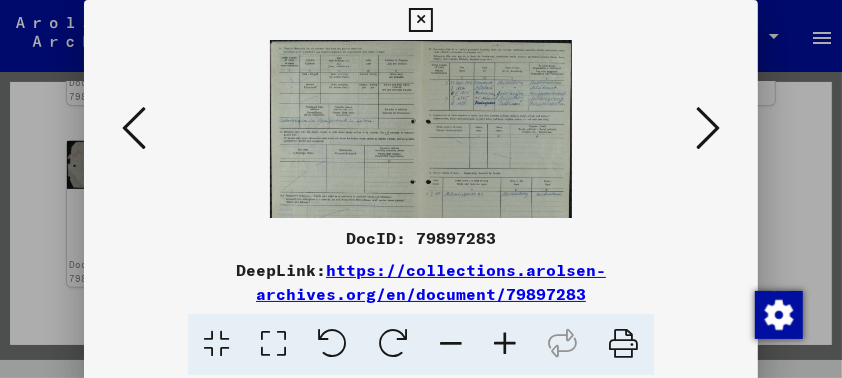 click at bounding box center (505, 344) 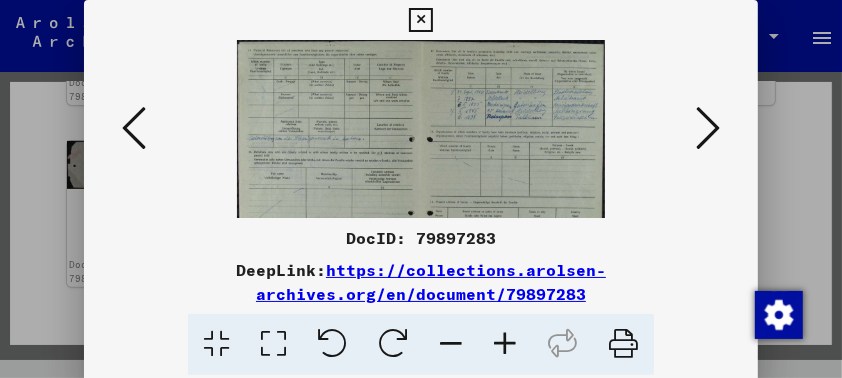 click at bounding box center [505, 344] 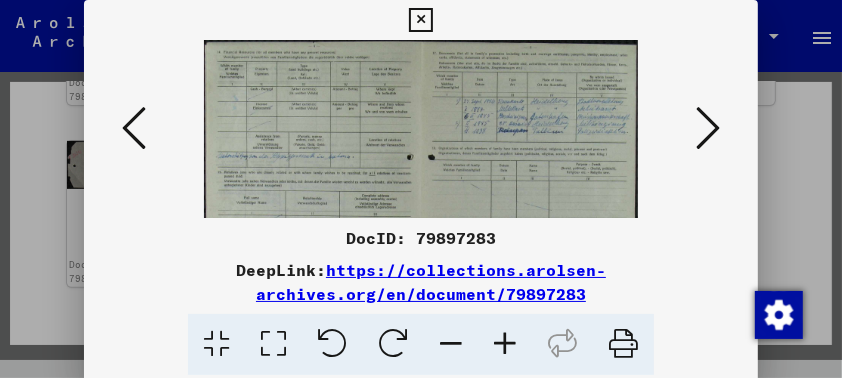 click at bounding box center [505, 344] 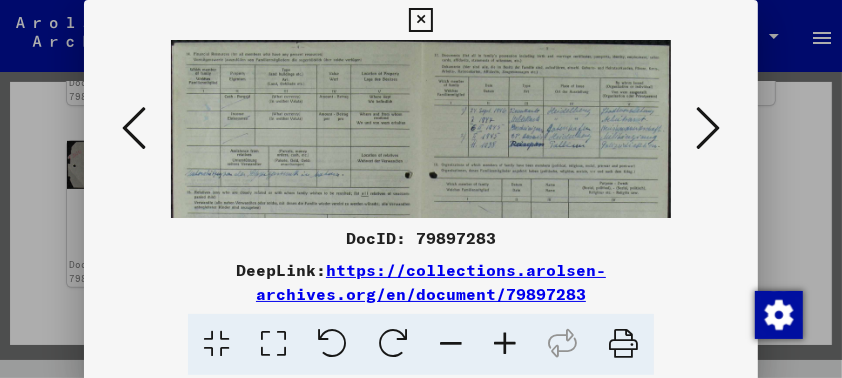 click at bounding box center (505, 344) 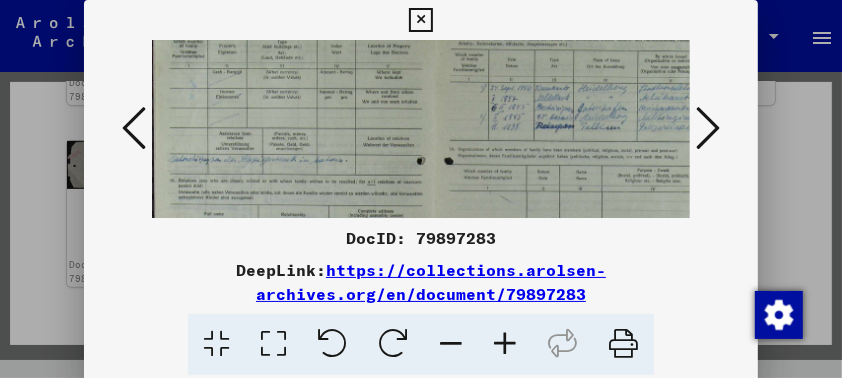 drag, startPoint x: 513, startPoint y: 141, endPoint x: 569, endPoint y: 102, distance: 68.24222 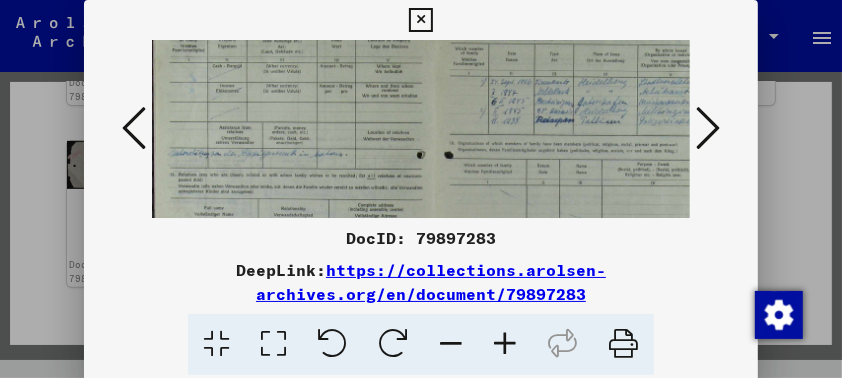 click at bounding box center (134, 128) 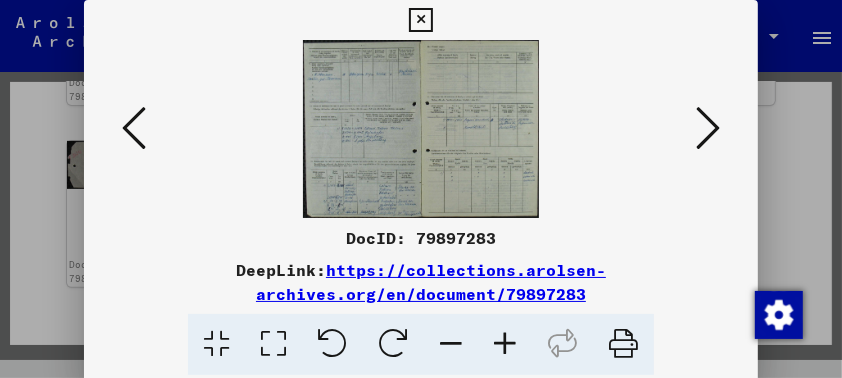 scroll, scrollTop: 0, scrollLeft: 0, axis: both 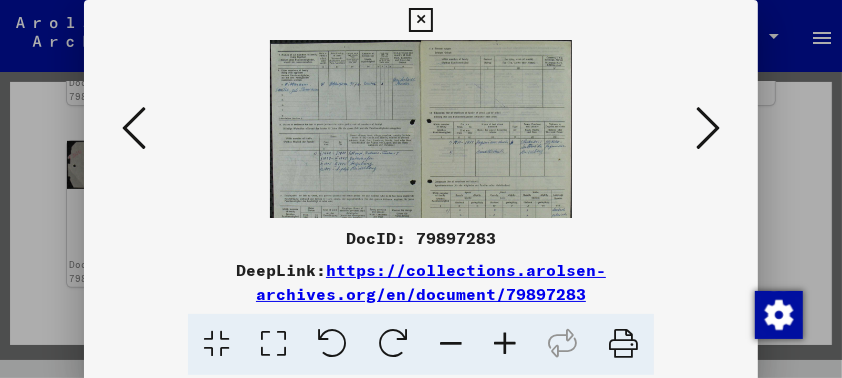 click at bounding box center [505, 344] 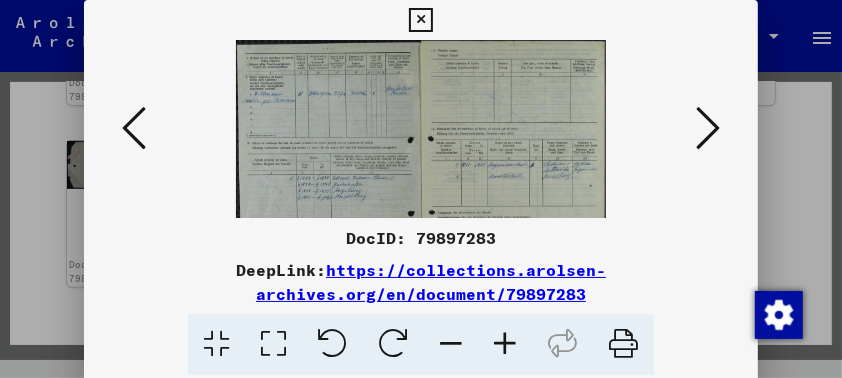 click at bounding box center [505, 344] 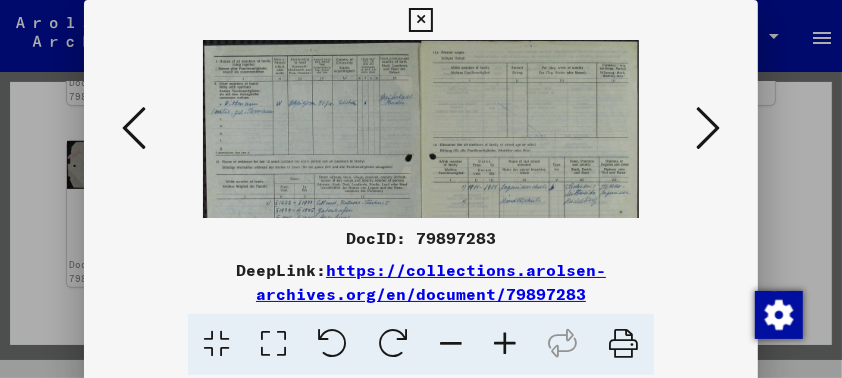 click at bounding box center [505, 344] 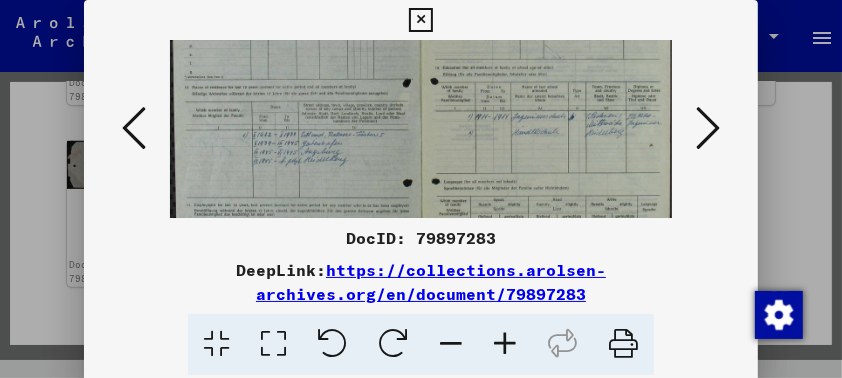 drag, startPoint x: 461, startPoint y: 154, endPoint x: 441, endPoint y: 53, distance: 102.96116 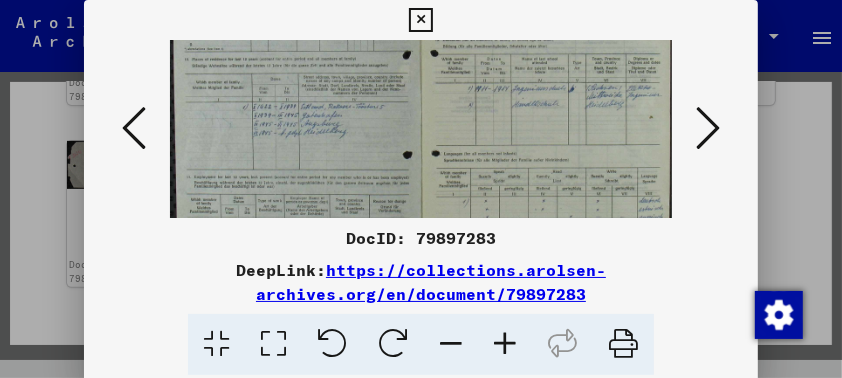 drag, startPoint x: 459, startPoint y: 129, endPoint x: 452, endPoint y: 102, distance: 27.89265 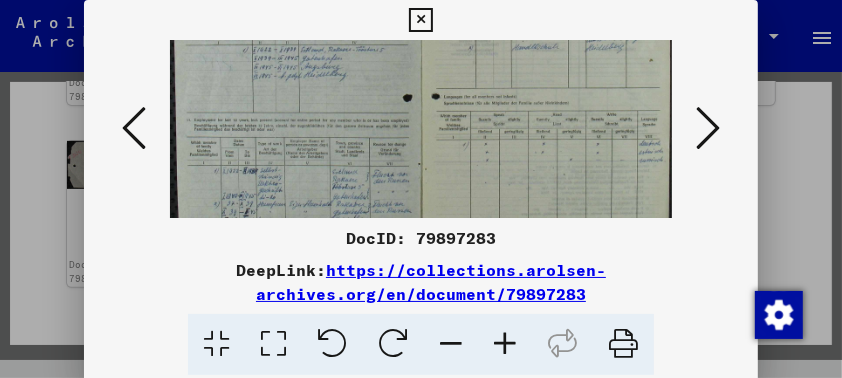 drag, startPoint x: 459, startPoint y: 136, endPoint x: 459, endPoint y: 77, distance: 59 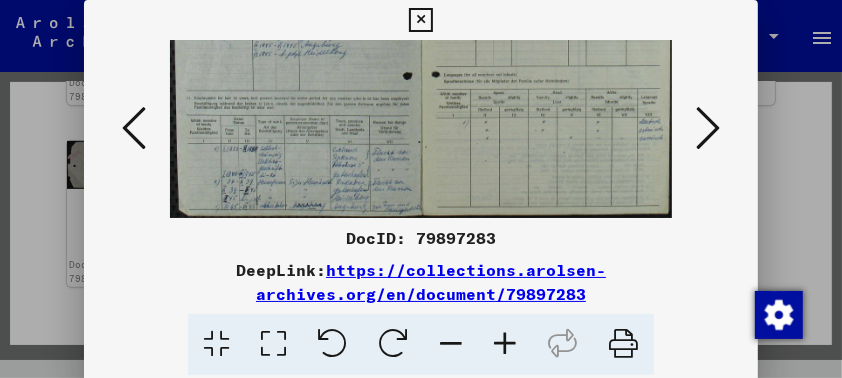drag, startPoint x: 472, startPoint y: 131, endPoint x: 467, endPoint y: 81, distance: 50.24938 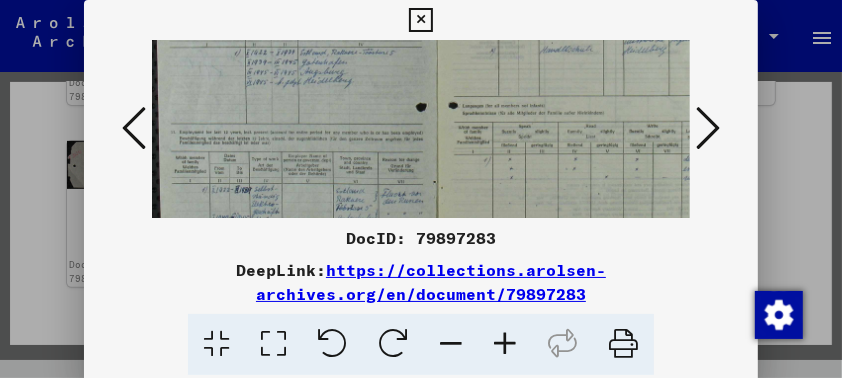 click at bounding box center [505, 344] 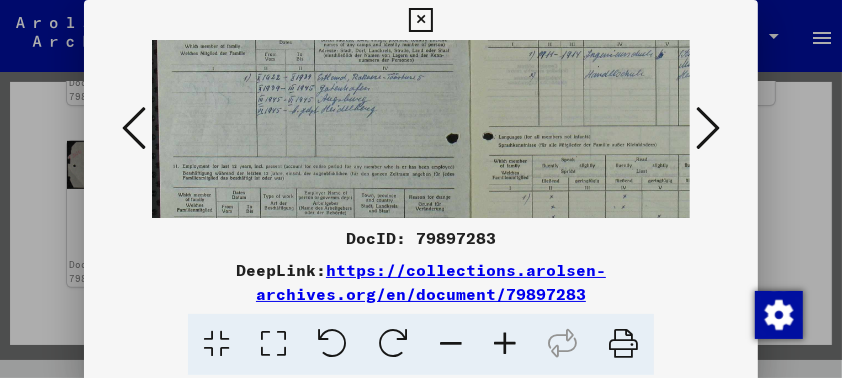 click at bounding box center [505, 344] 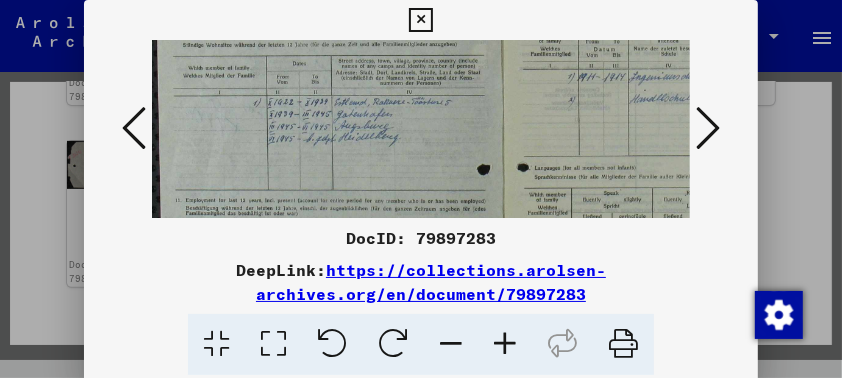 click at bounding box center [505, 344] 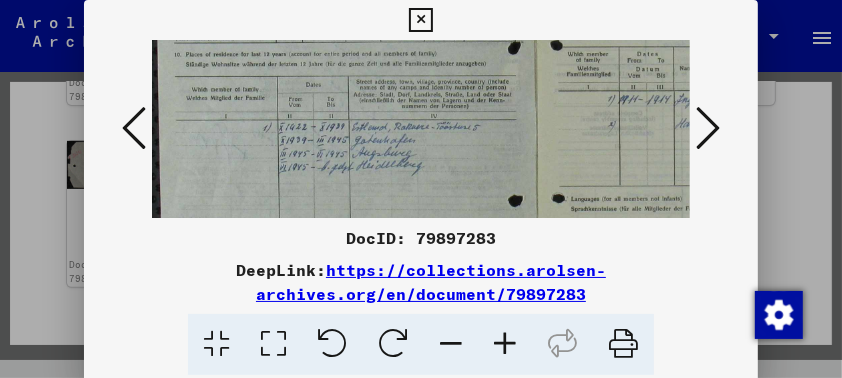 scroll, scrollTop: 215, scrollLeft: 0, axis: vertical 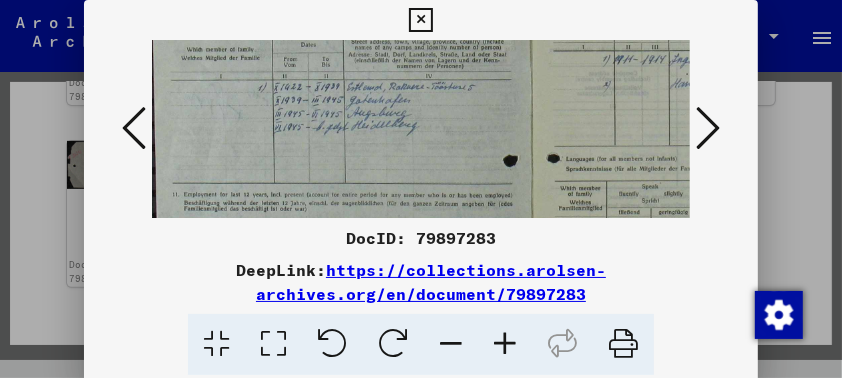 drag, startPoint x: 470, startPoint y: 175, endPoint x: 464, endPoint y: 130, distance: 45.39824 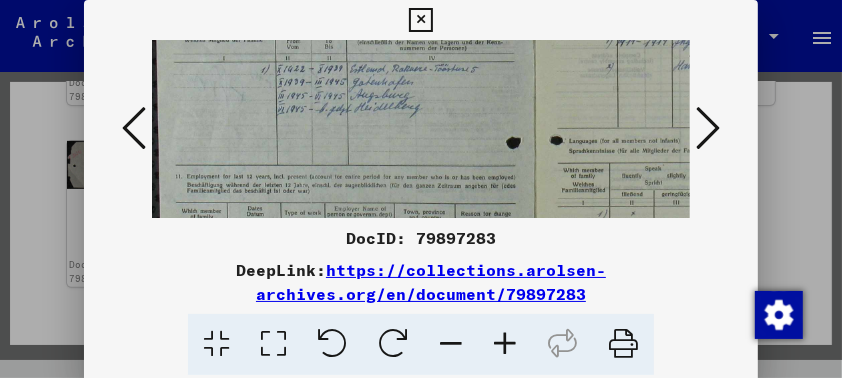 scroll, scrollTop: 260, scrollLeft: 1, axis: both 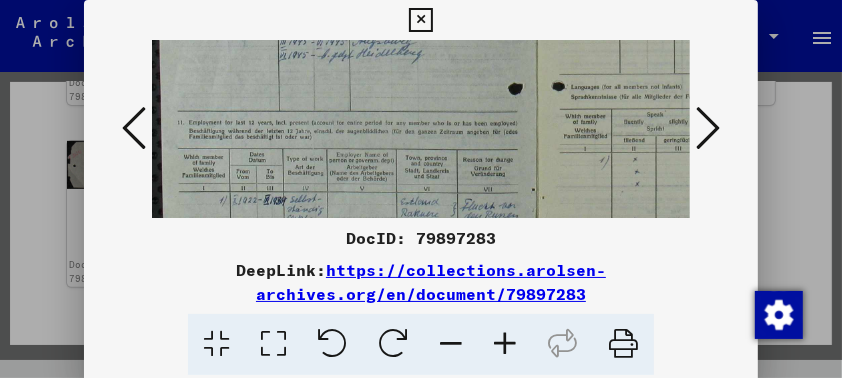 drag, startPoint x: 464, startPoint y: 166, endPoint x: 477, endPoint y: 84, distance: 83.02409 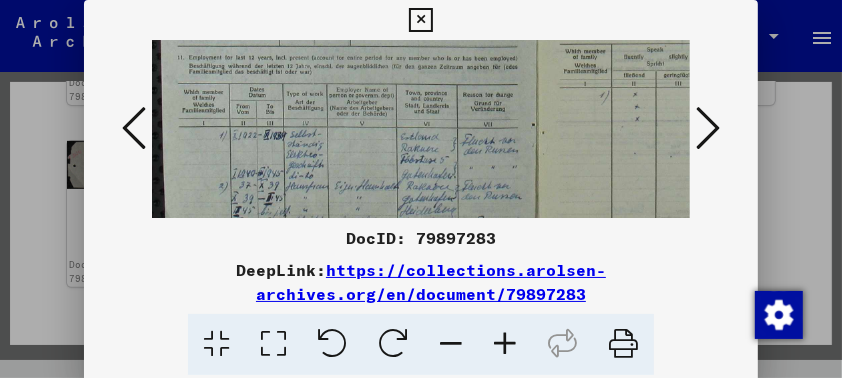 drag, startPoint x: 481, startPoint y: 151, endPoint x: 486, endPoint y: 82, distance: 69.18092 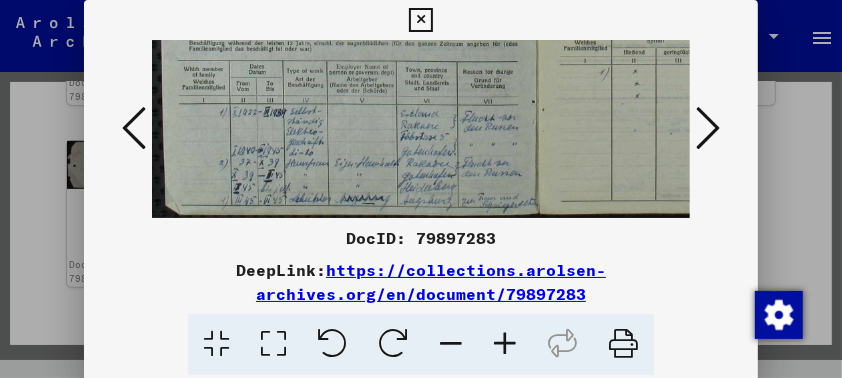 drag, startPoint x: 504, startPoint y: 144, endPoint x: 504, endPoint y: 95, distance: 49 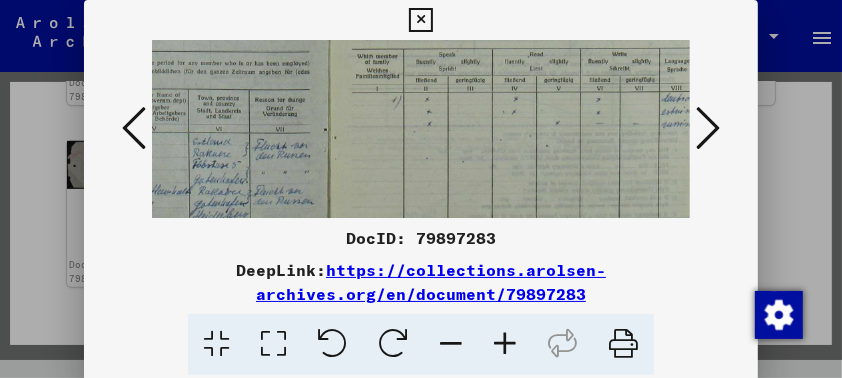 scroll, scrollTop: 361, scrollLeft: 221, axis: both 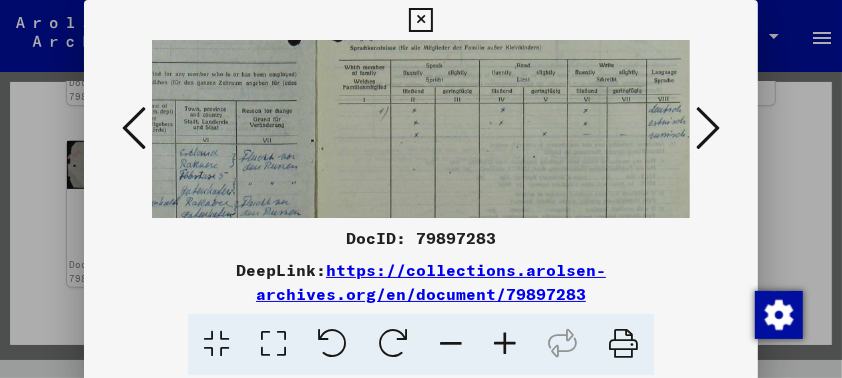 drag, startPoint x: 566, startPoint y: 135, endPoint x: 278, endPoint y: 170, distance: 290.11893 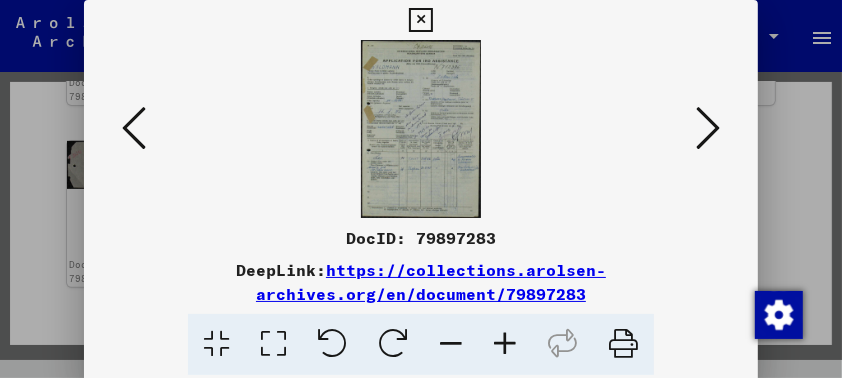 click at bounding box center [505, 344] 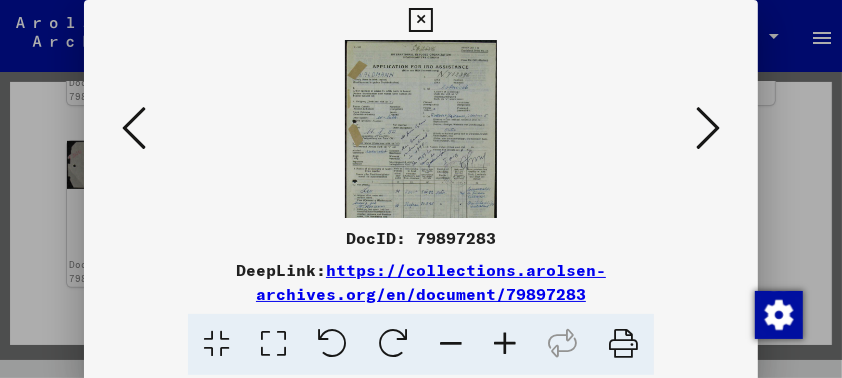 click at bounding box center [505, 344] 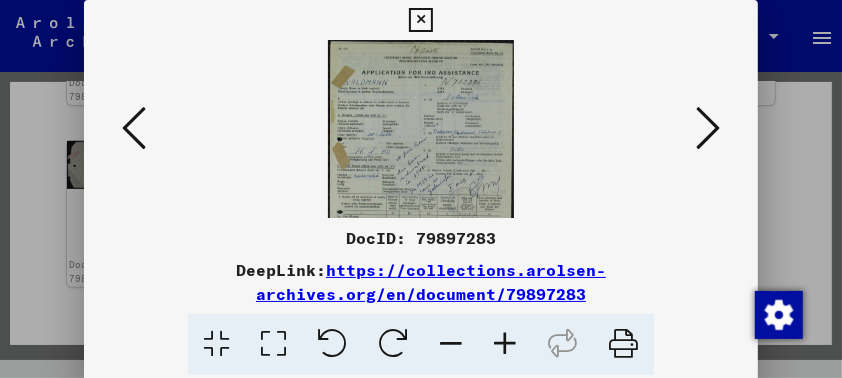 click at bounding box center (505, 344) 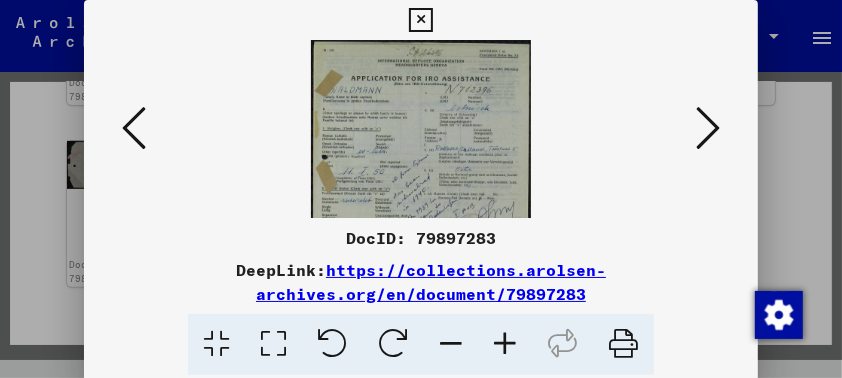 click at bounding box center [505, 344] 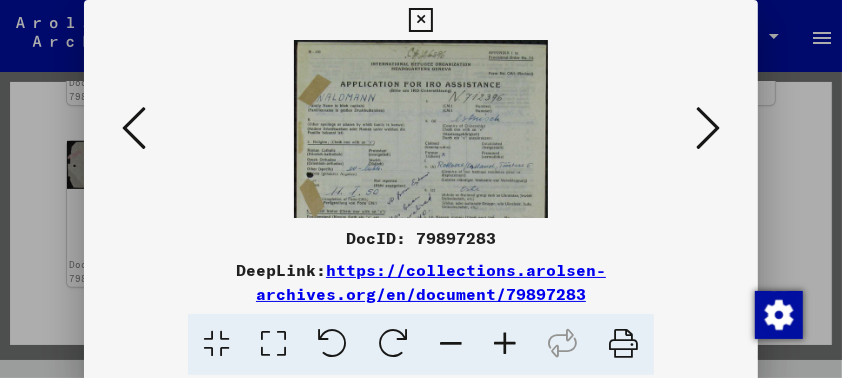 click at bounding box center [505, 344] 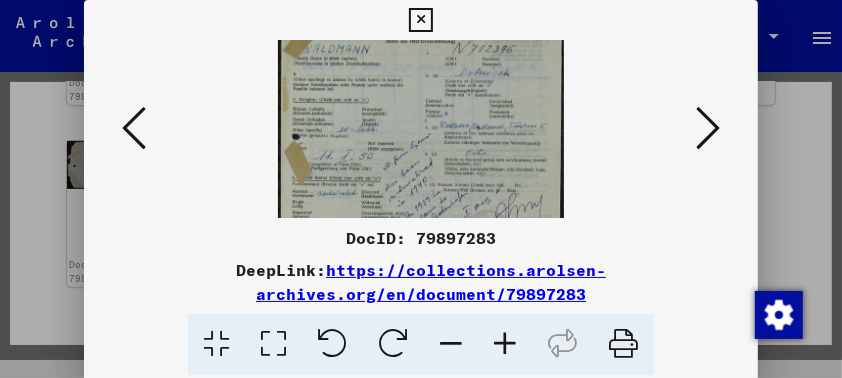 drag, startPoint x: 488, startPoint y: 173, endPoint x: 482, endPoint y: 109, distance: 64.28063 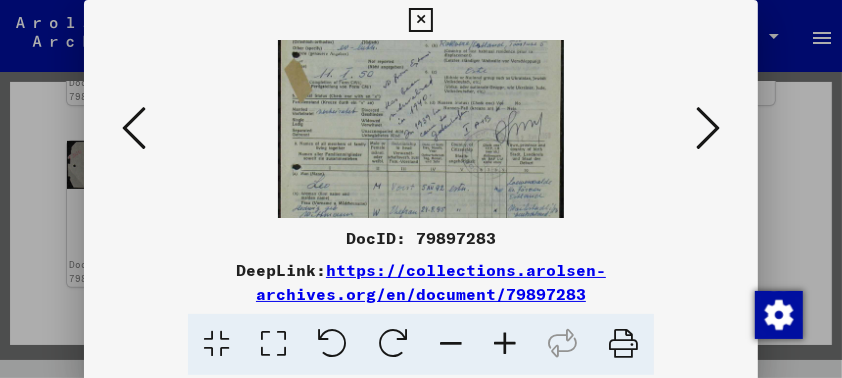 drag, startPoint x: 496, startPoint y: 178, endPoint x: 483, endPoint y: 86, distance: 92.91394 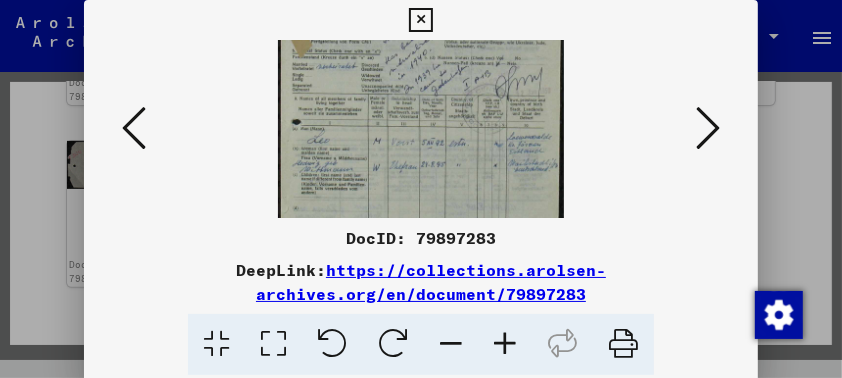 drag, startPoint x: 490, startPoint y: 153, endPoint x: 487, endPoint y: 103, distance: 50.08992 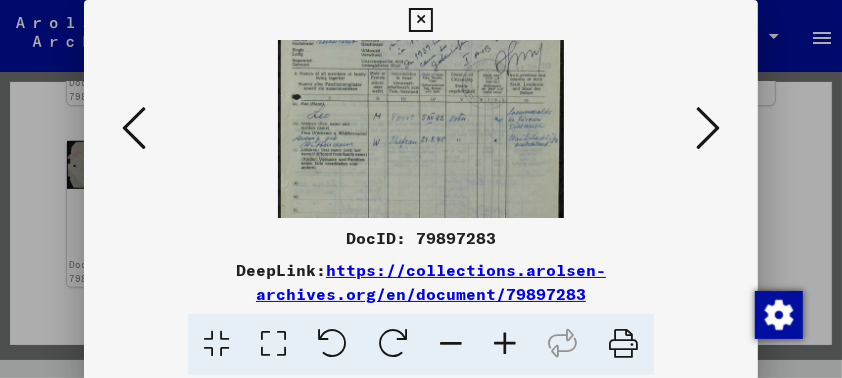 drag, startPoint x: 498, startPoint y: 150, endPoint x: 495, endPoint y: 125, distance: 25.179358 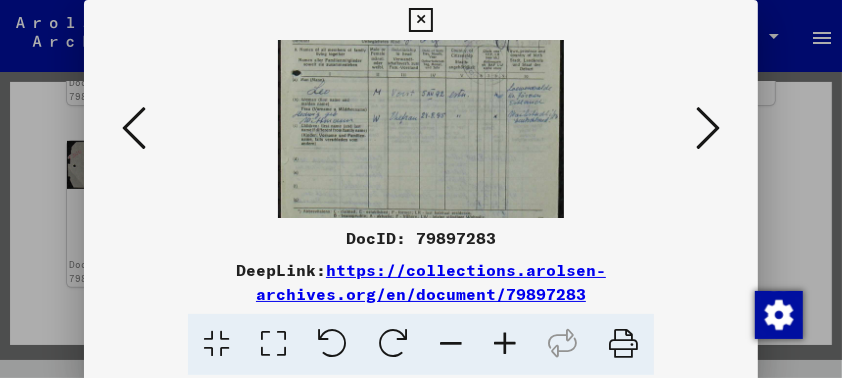 drag, startPoint x: 517, startPoint y: 159, endPoint x: 513, endPoint y: 134, distance: 25.317978 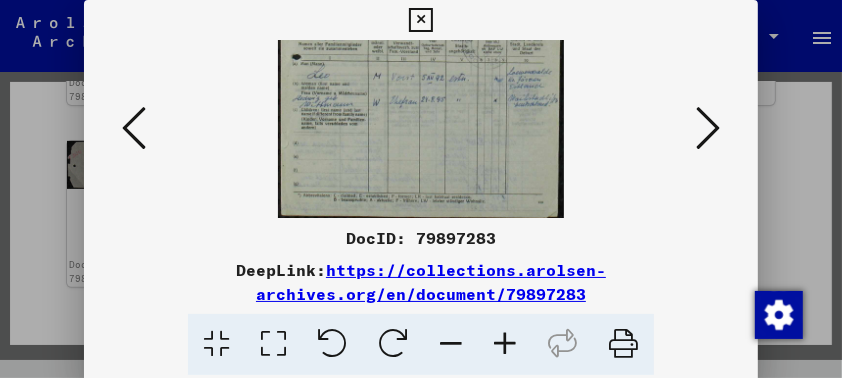 scroll, scrollTop: 249, scrollLeft: 0, axis: vertical 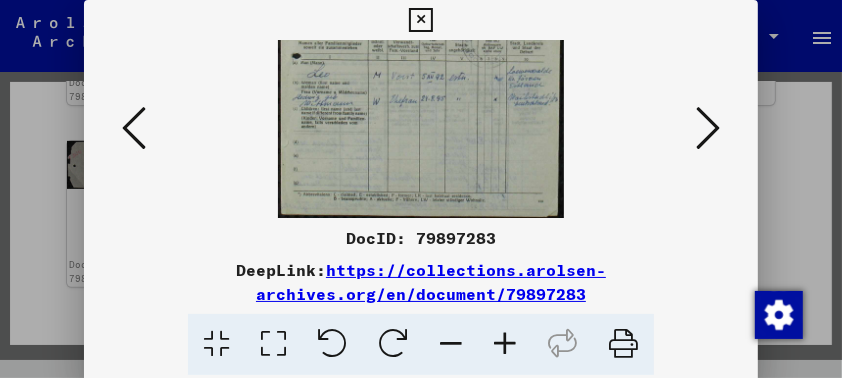 drag, startPoint x: 511, startPoint y: 151, endPoint x: 507, endPoint y: 120, distance: 31.257 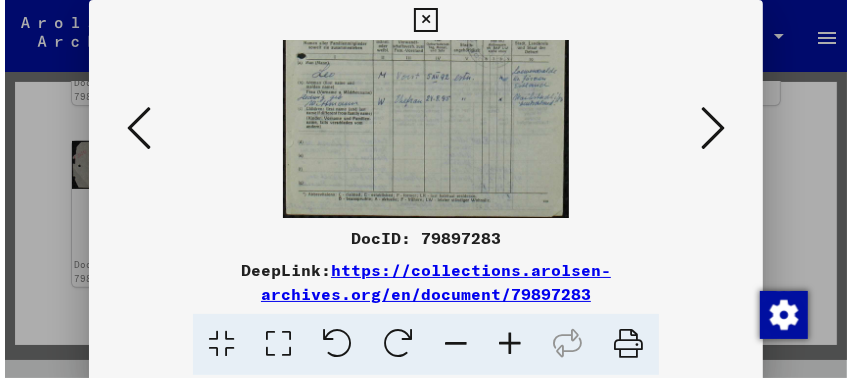 scroll, scrollTop: 0, scrollLeft: 0, axis: both 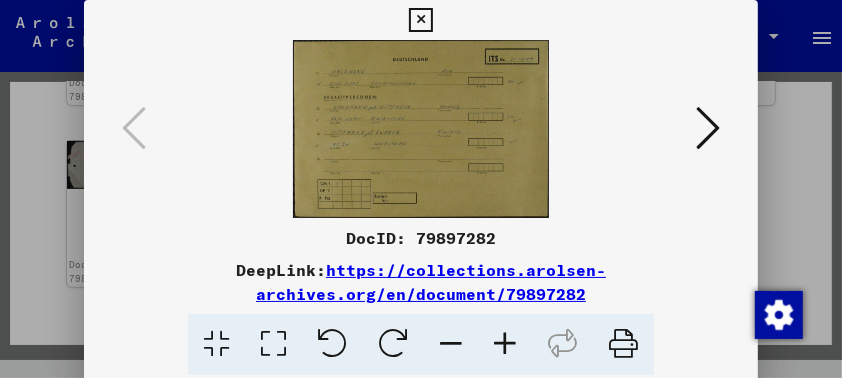 click at bounding box center (420, 20) 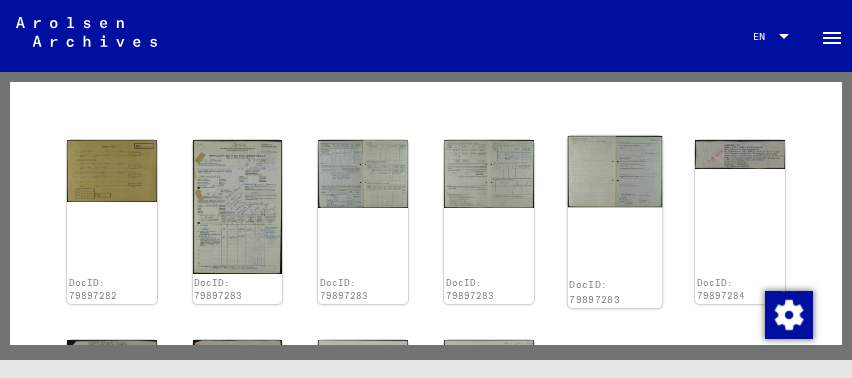 scroll, scrollTop: 0, scrollLeft: 0, axis: both 